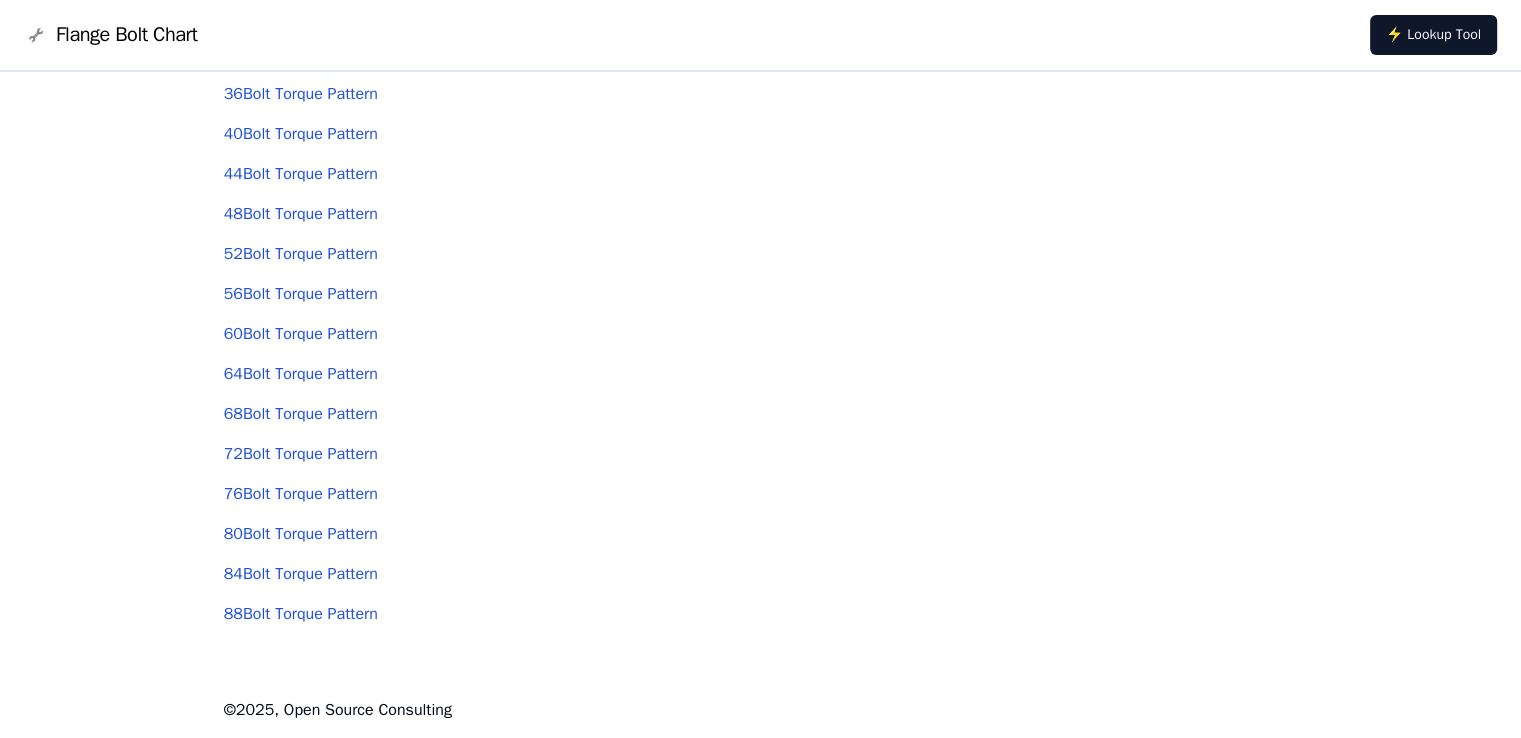 scroll, scrollTop: 0, scrollLeft: 0, axis: both 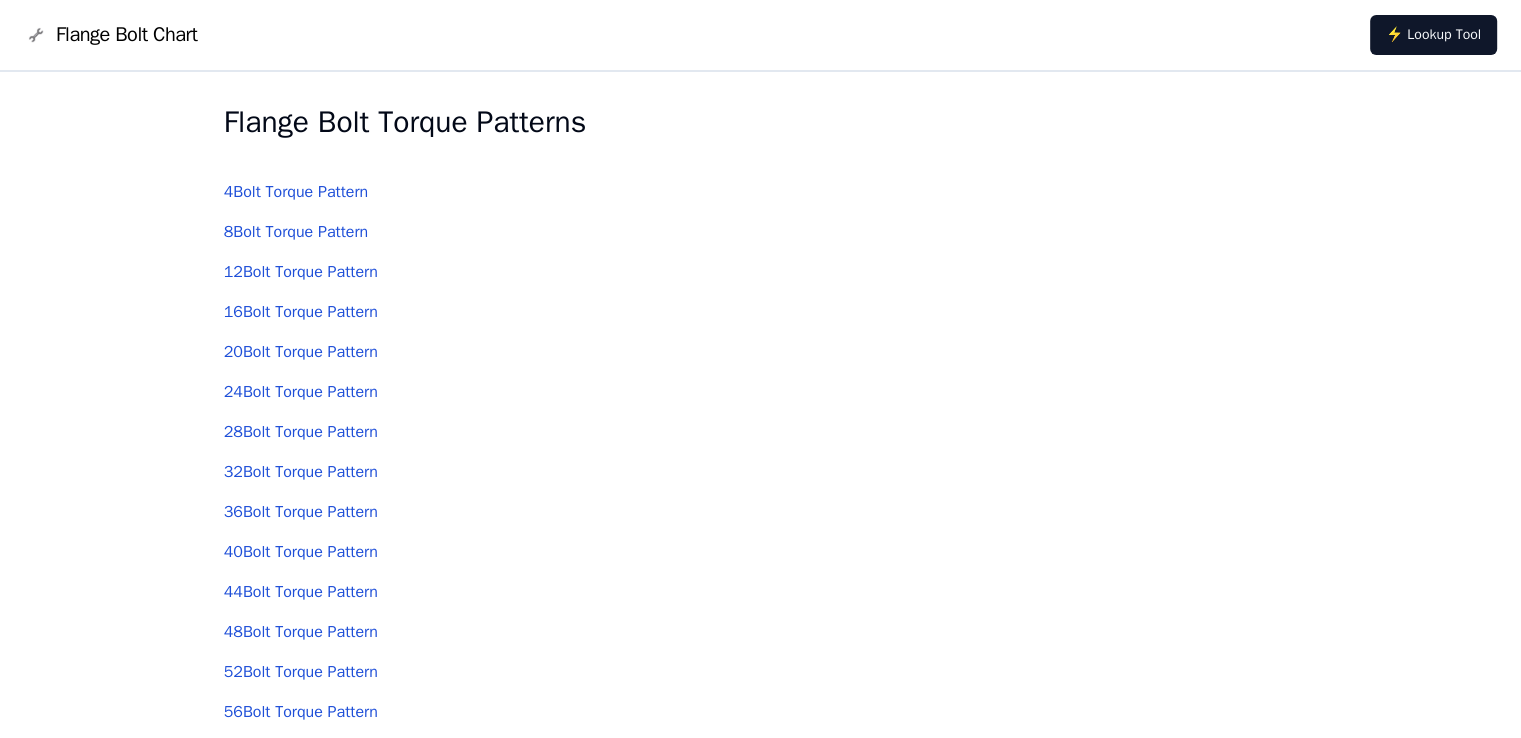 click on "4  Bolt Torque Pattern" at bounding box center (296, 192) 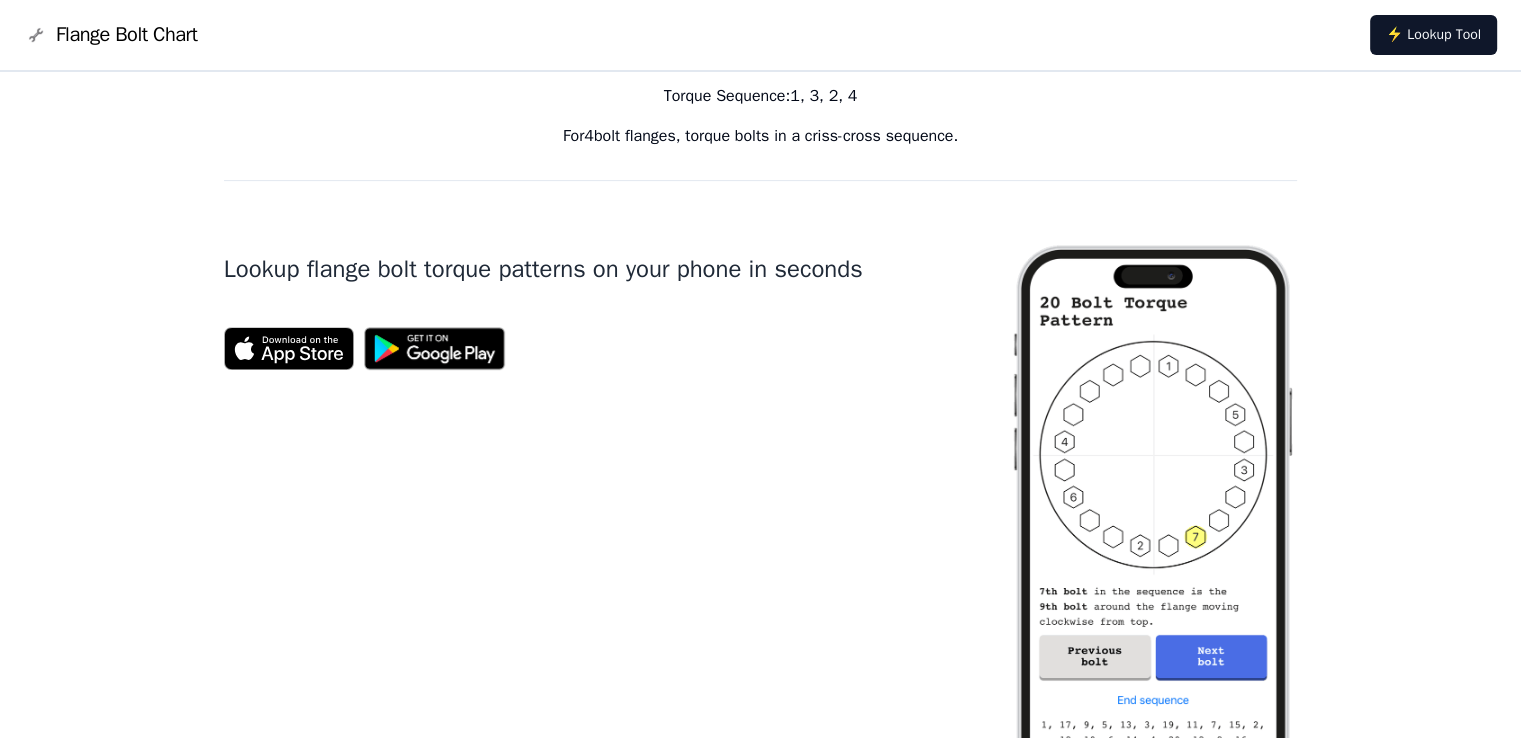 scroll, scrollTop: 0, scrollLeft: 0, axis: both 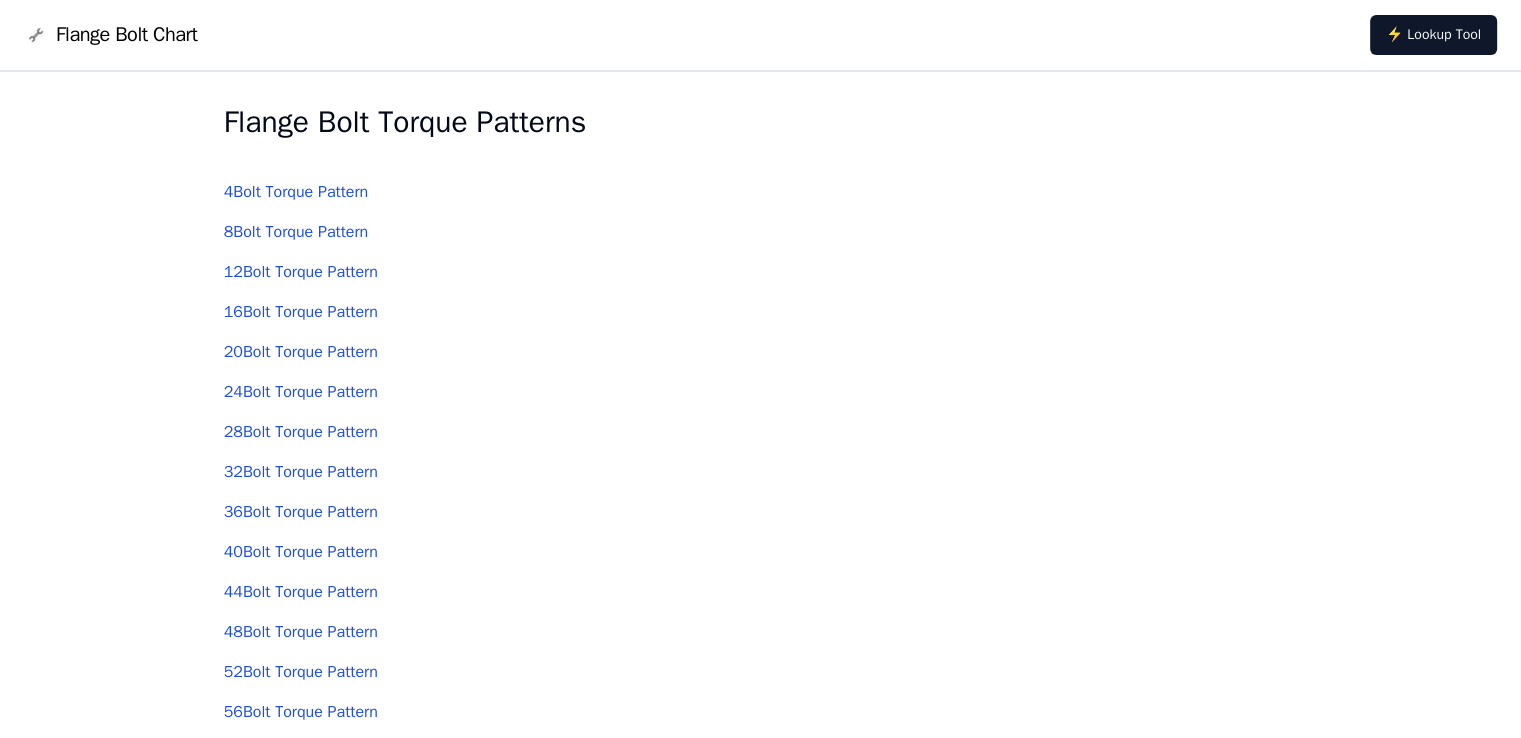 click on "8  Bolt Torque Pattern" at bounding box center [296, 232] 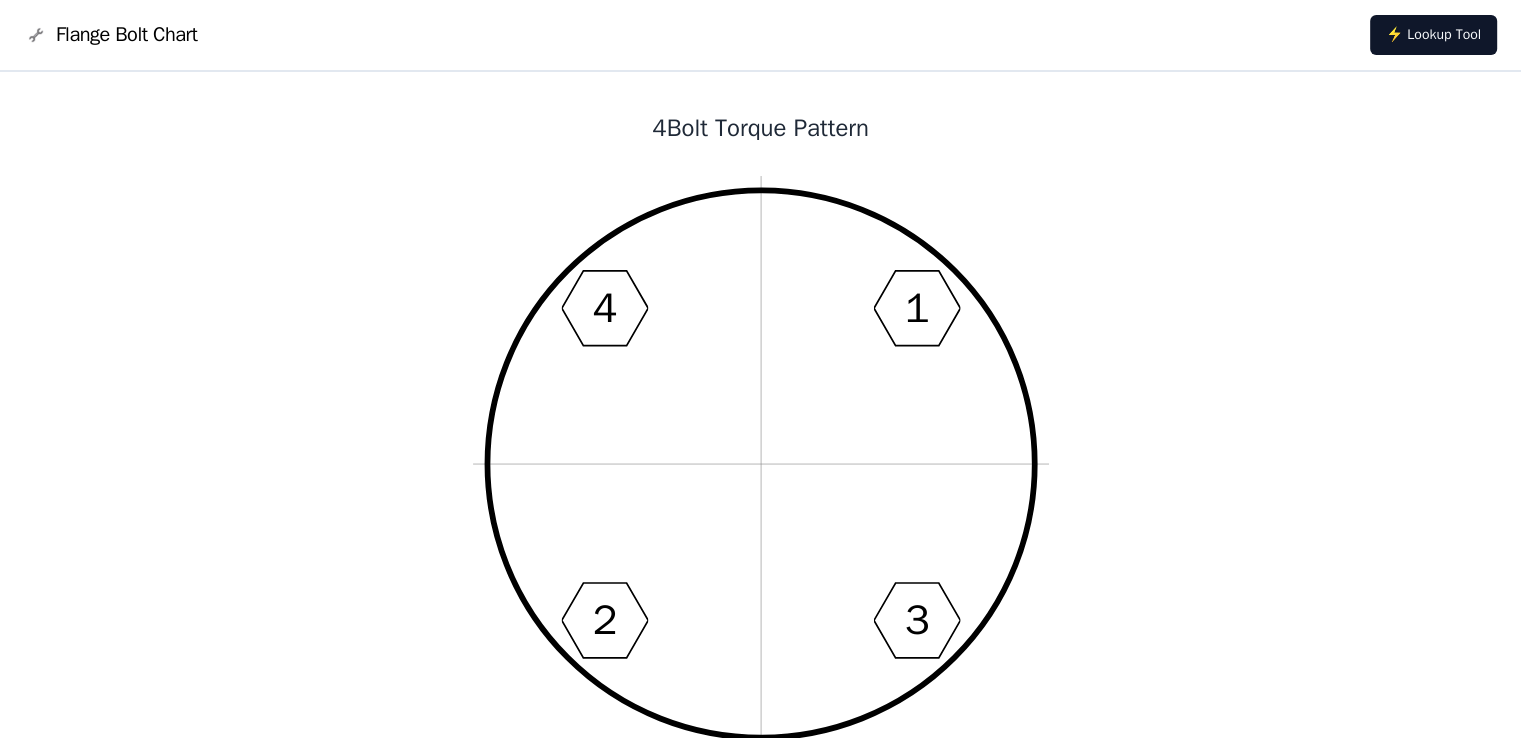 click on "1 3 2 4" 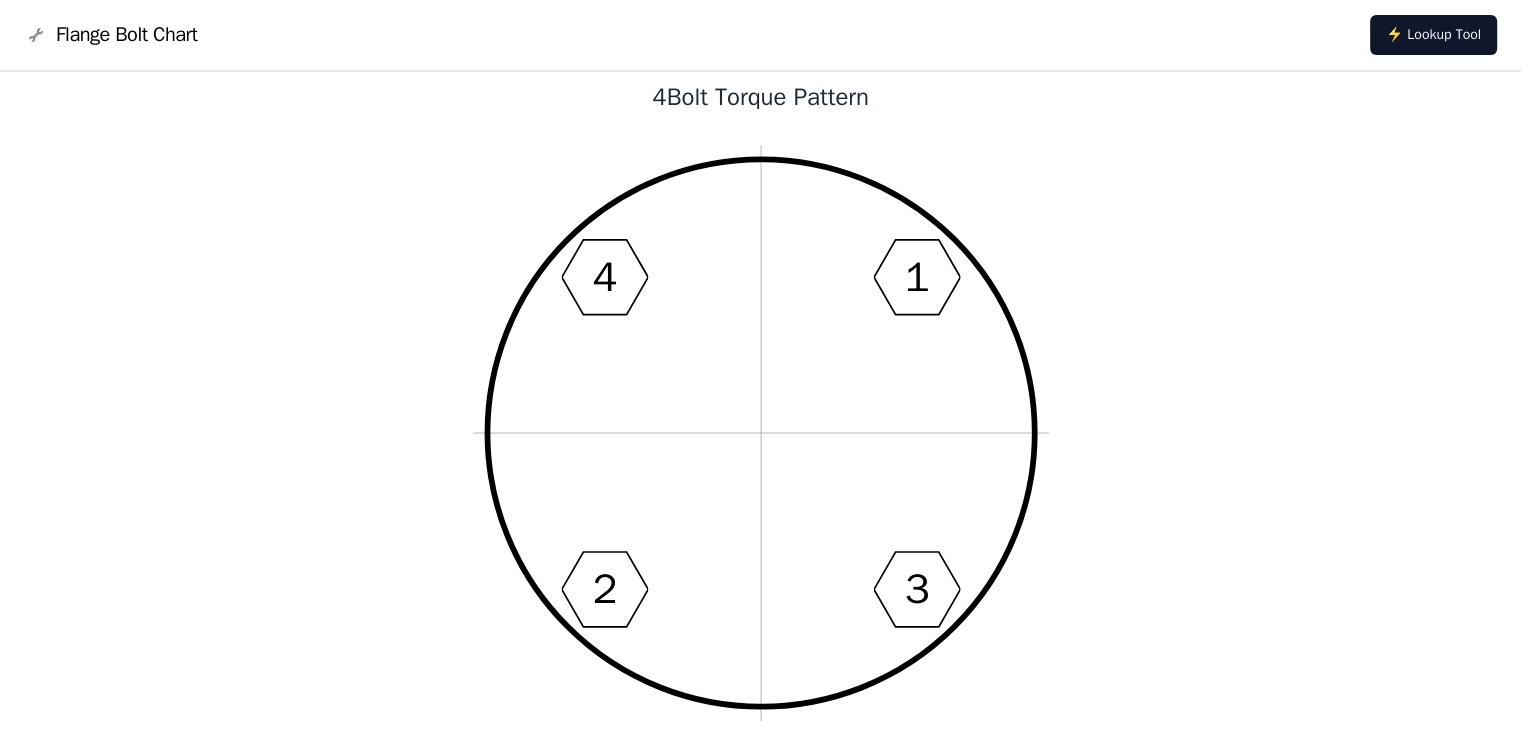 scroll, scrollTop: 0, scrollLeft: 0, axis: both 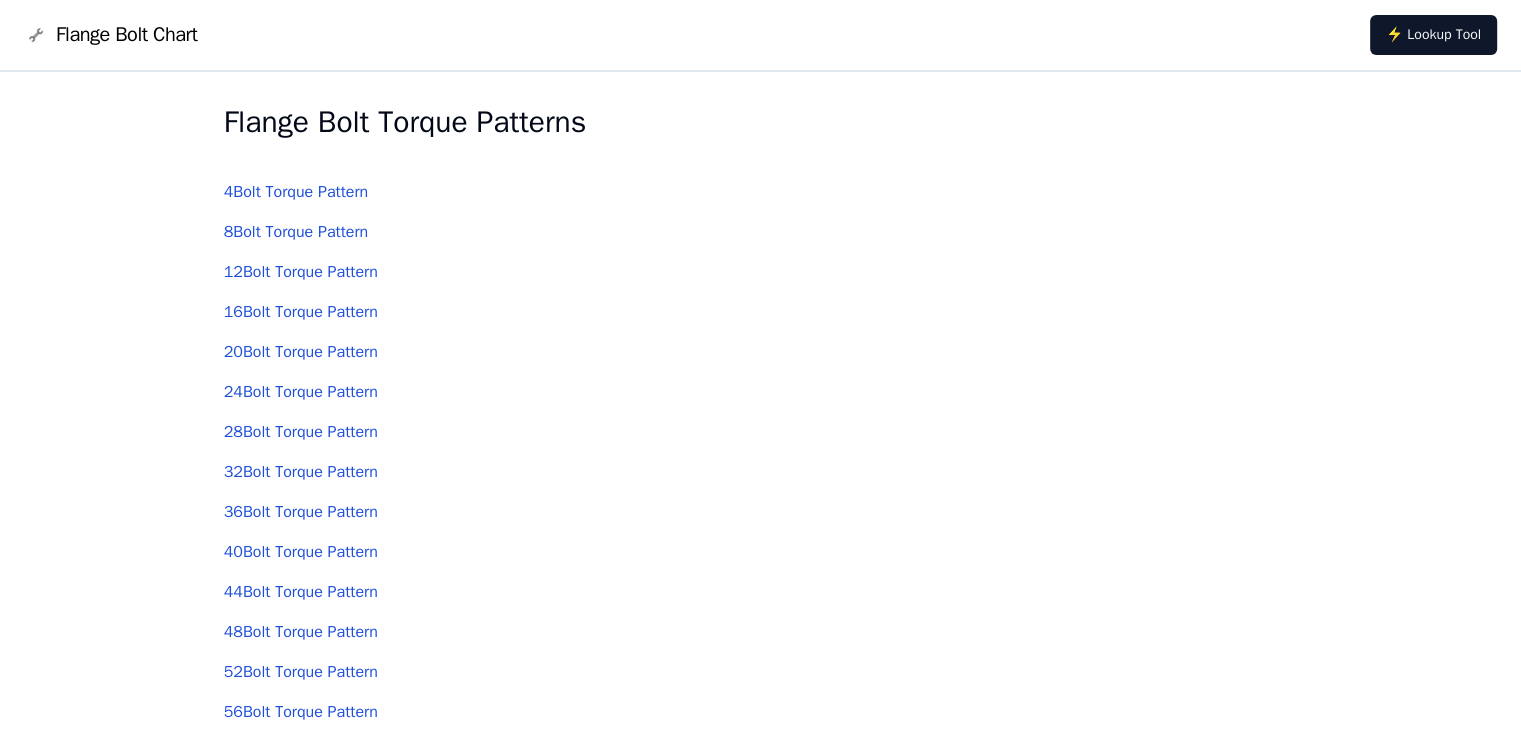 click on "8  Bolt Torque Pattern" at bounding box center [296, 232] 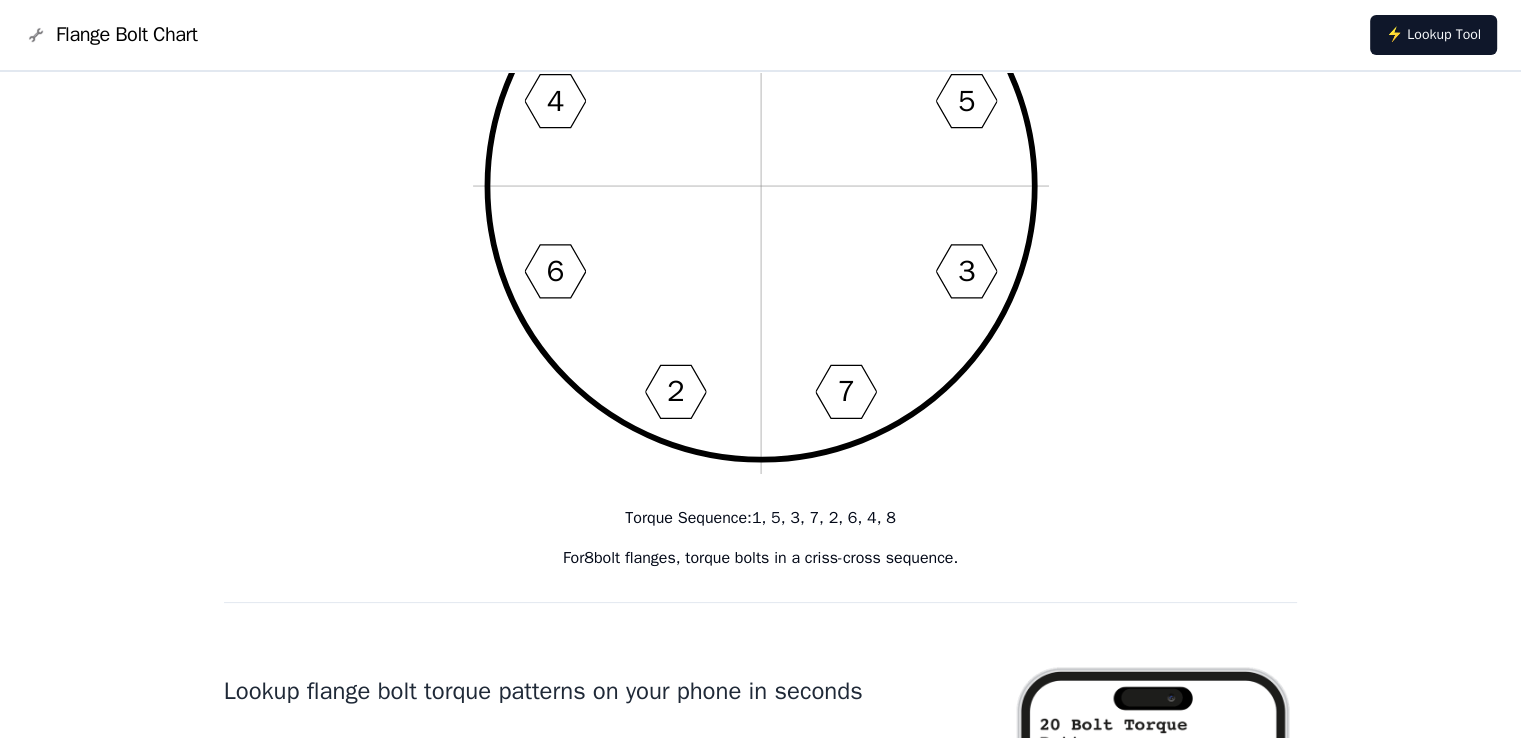 scroll, scrollTop: 233, scrollLeft: 0, axis: vertical 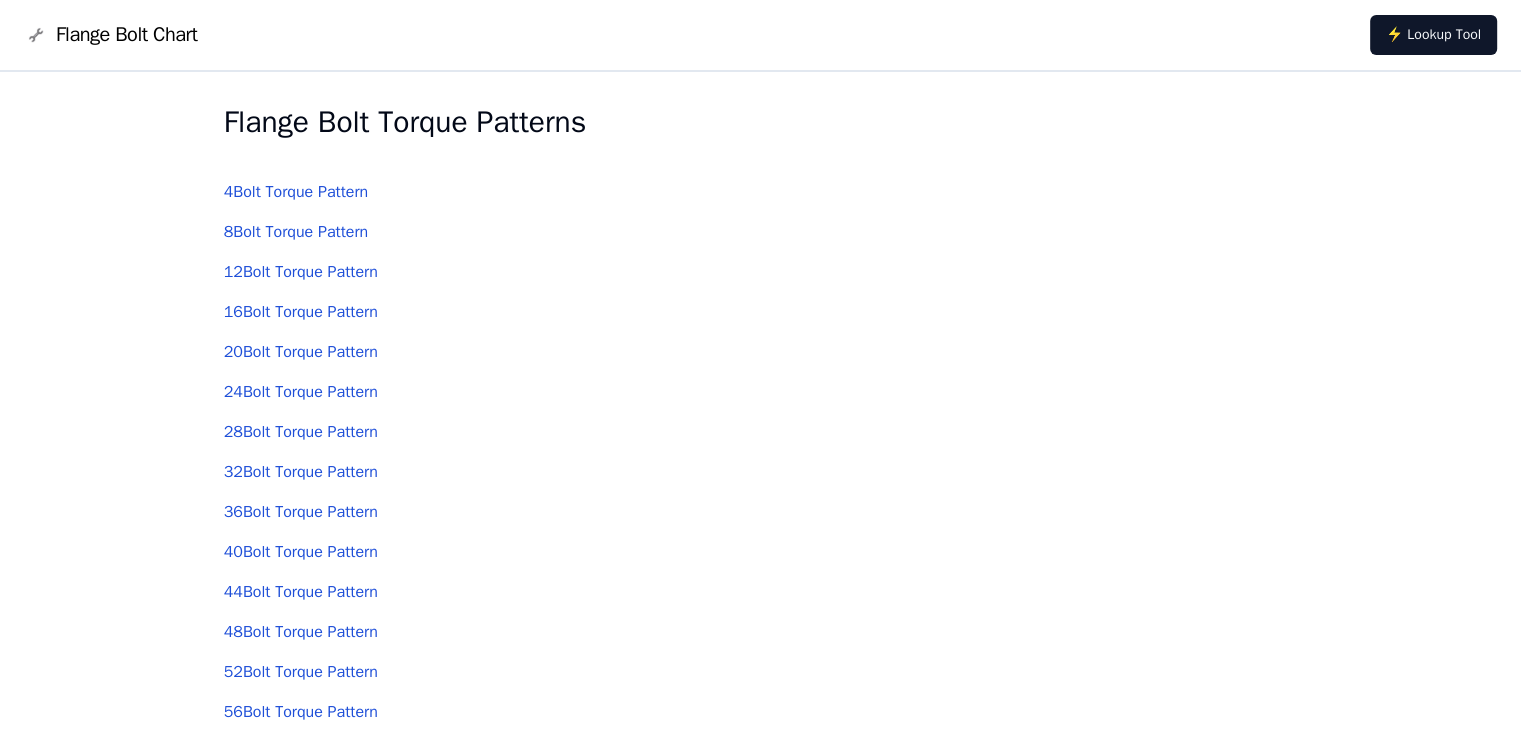 click on "16  Bolt Torque Pattern" at bounding box center (301, 312) 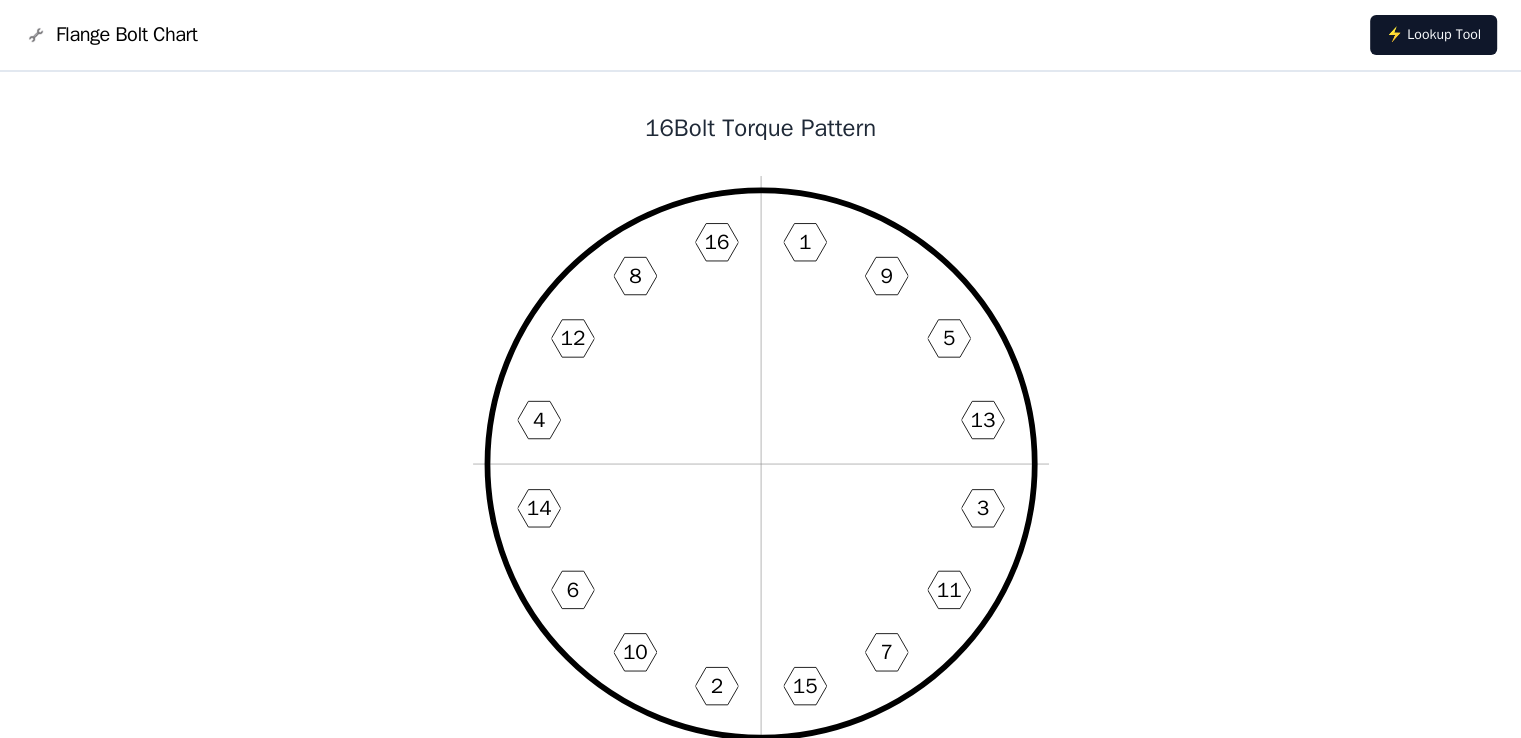 scroll, scrollTop: 466, scrollLeft: 0, axis: vertical 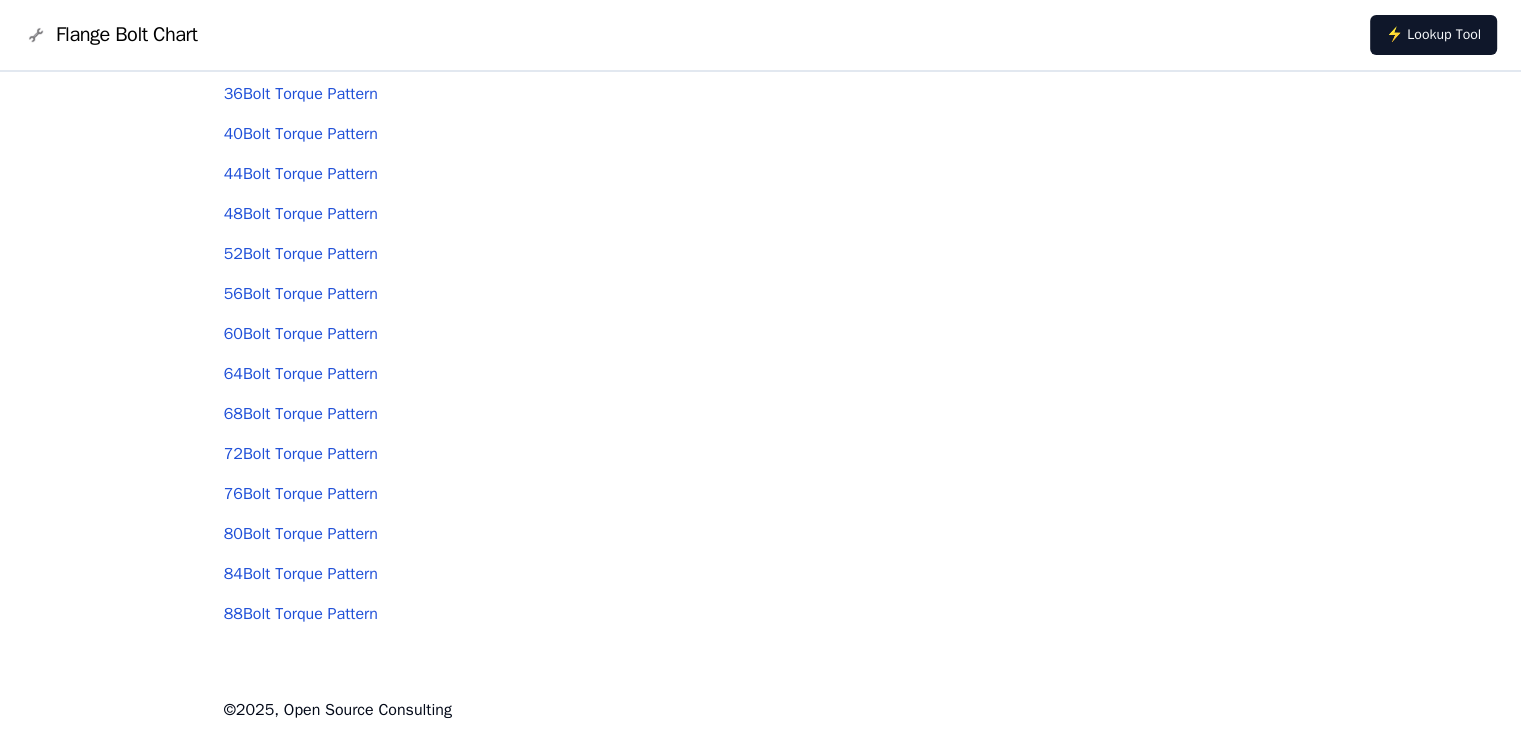 click on "88  Bolt Torque Pattern" at bounding box center [301, 614] 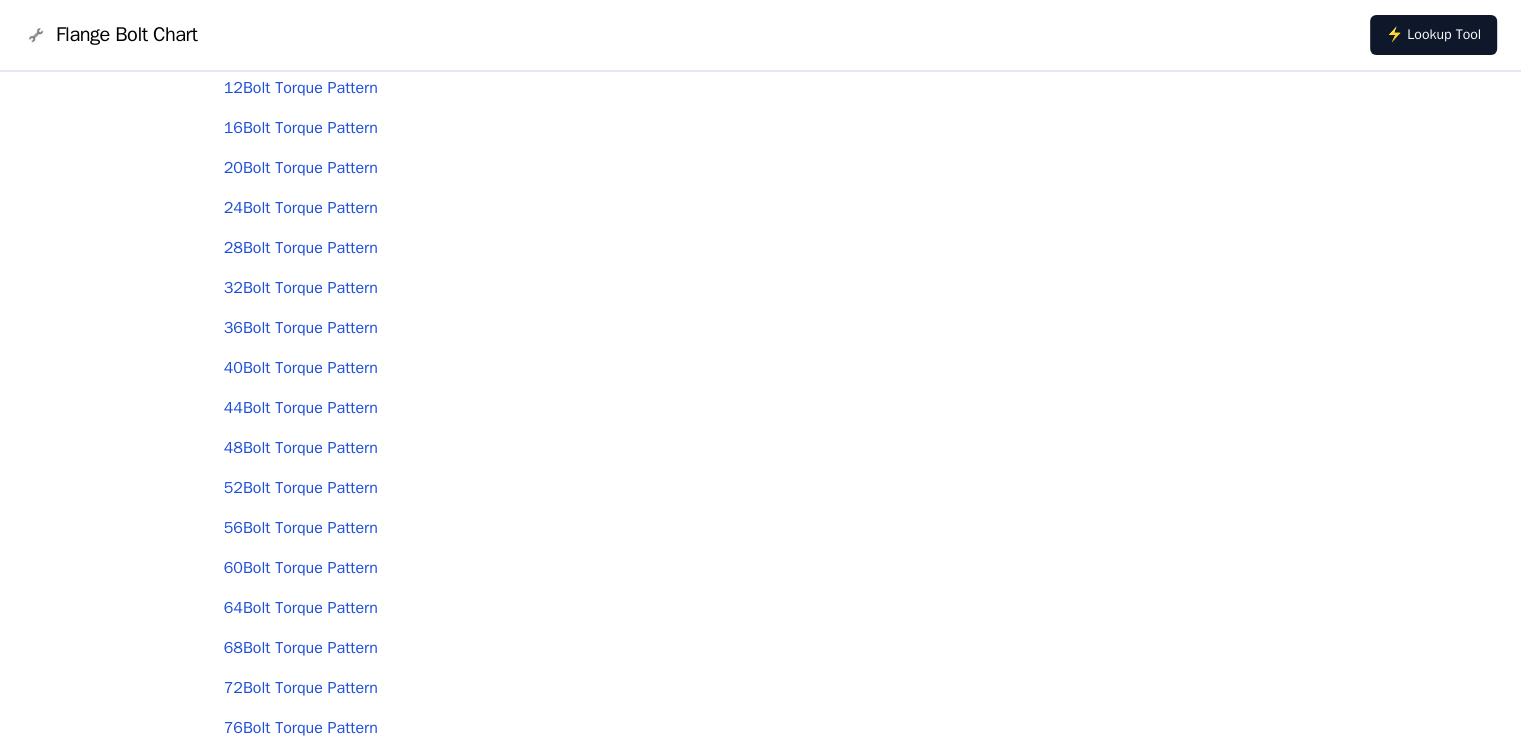 scroll, scrollTop: 0, scrollLeft: 0, axis: both 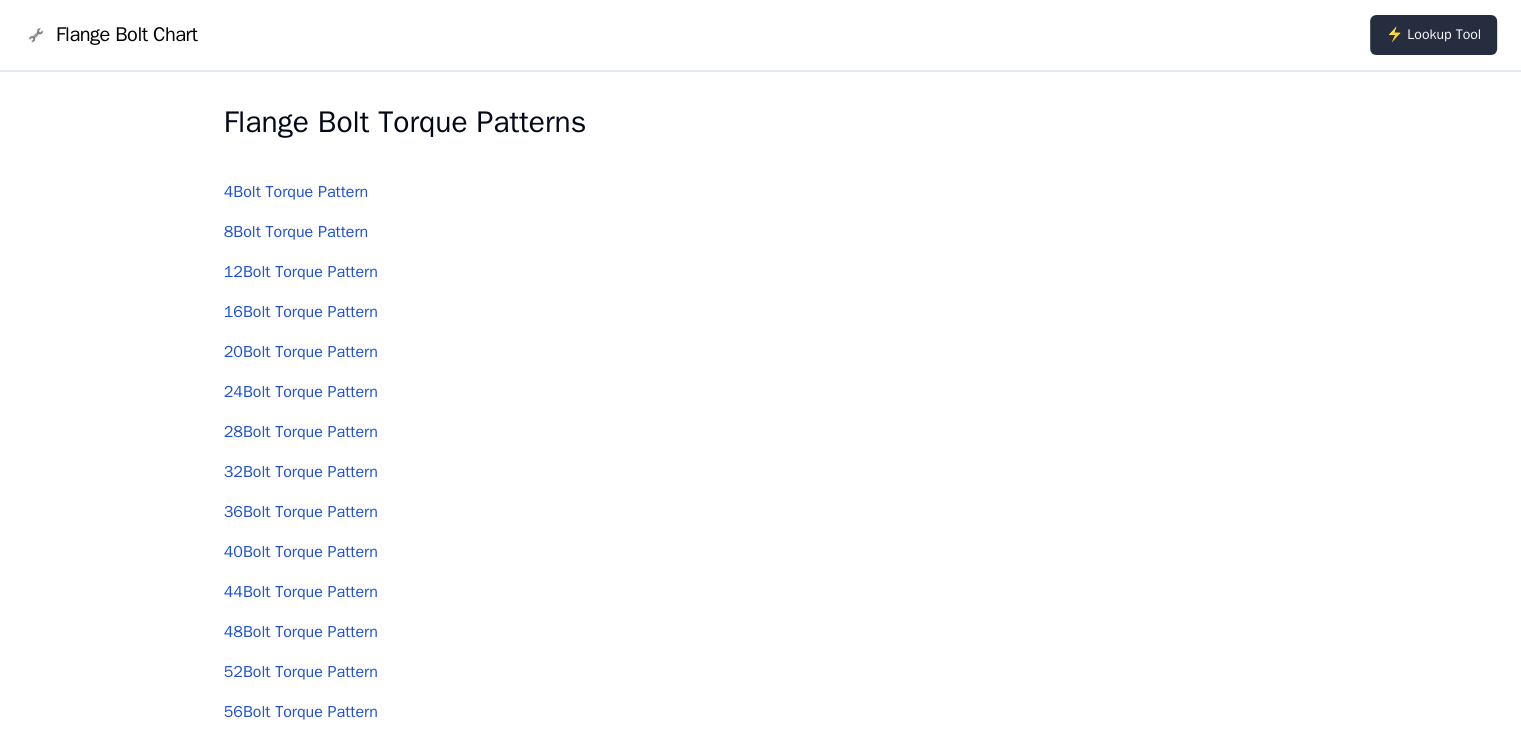 click on "⚡ Lookup Tool" at bounding box center [1433, 35] 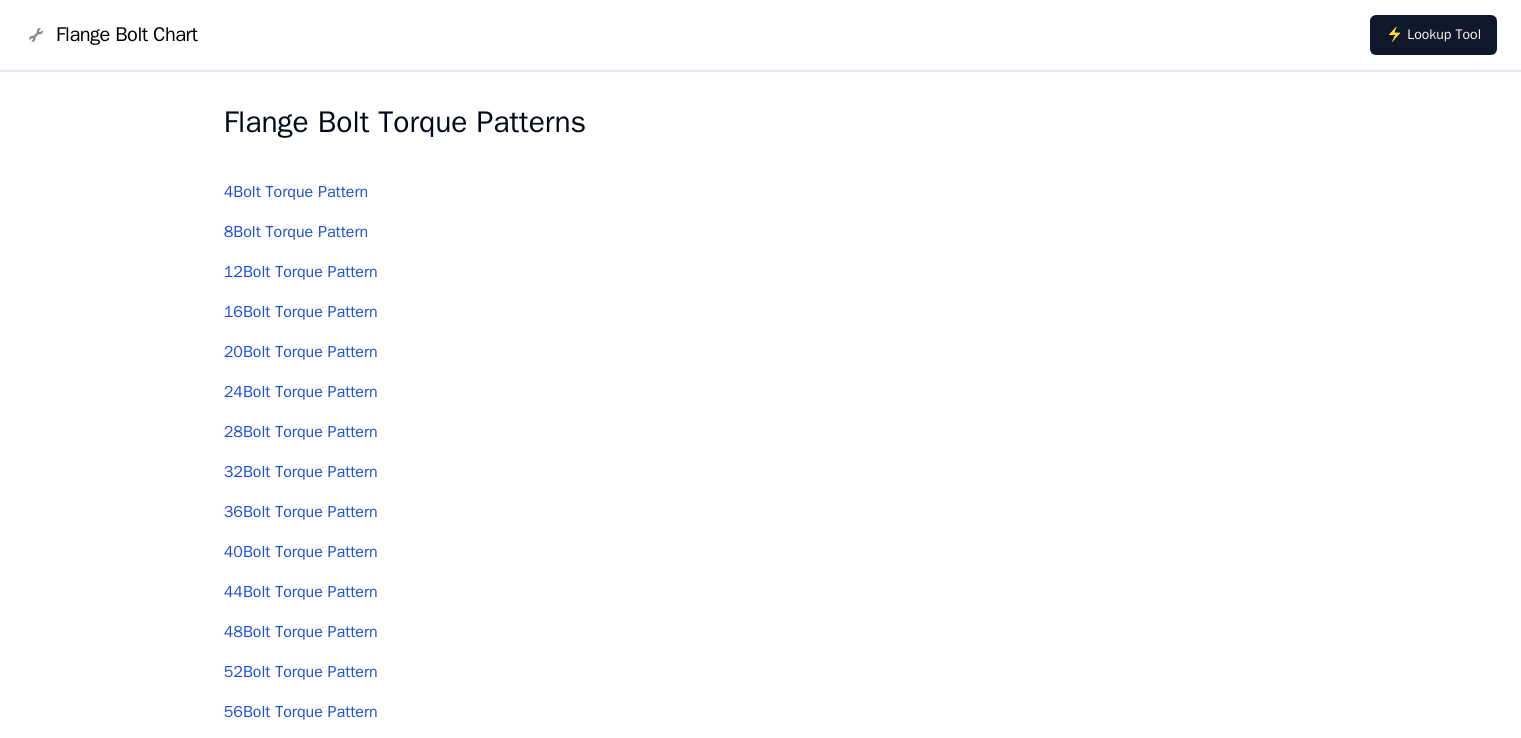 scroll, scrollTop: 0, scrollLeft: 0, axis: both 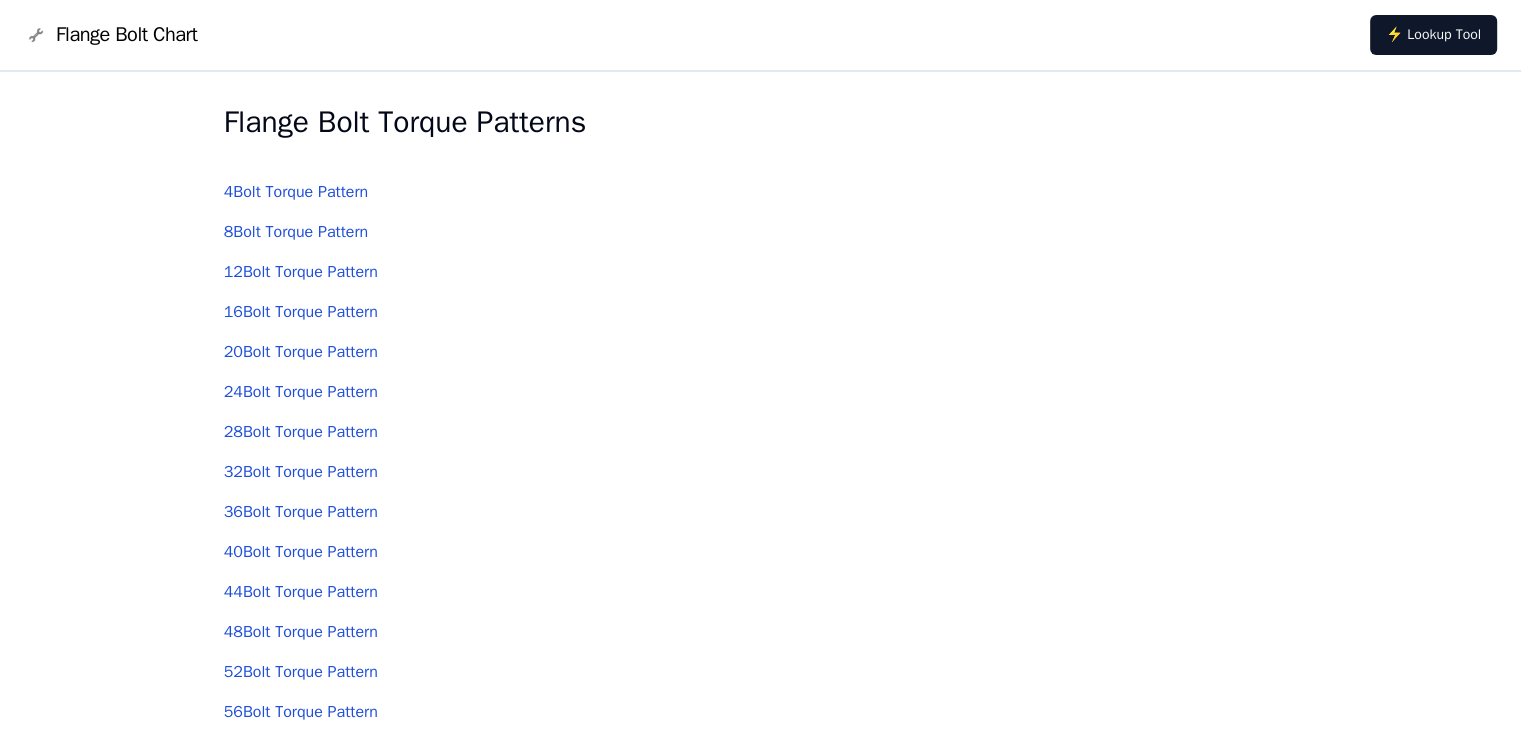 drag, startPoint x: 0, startPoint y: 0, endPoint x: 295, endPoint y: 197, distance: 354.7309 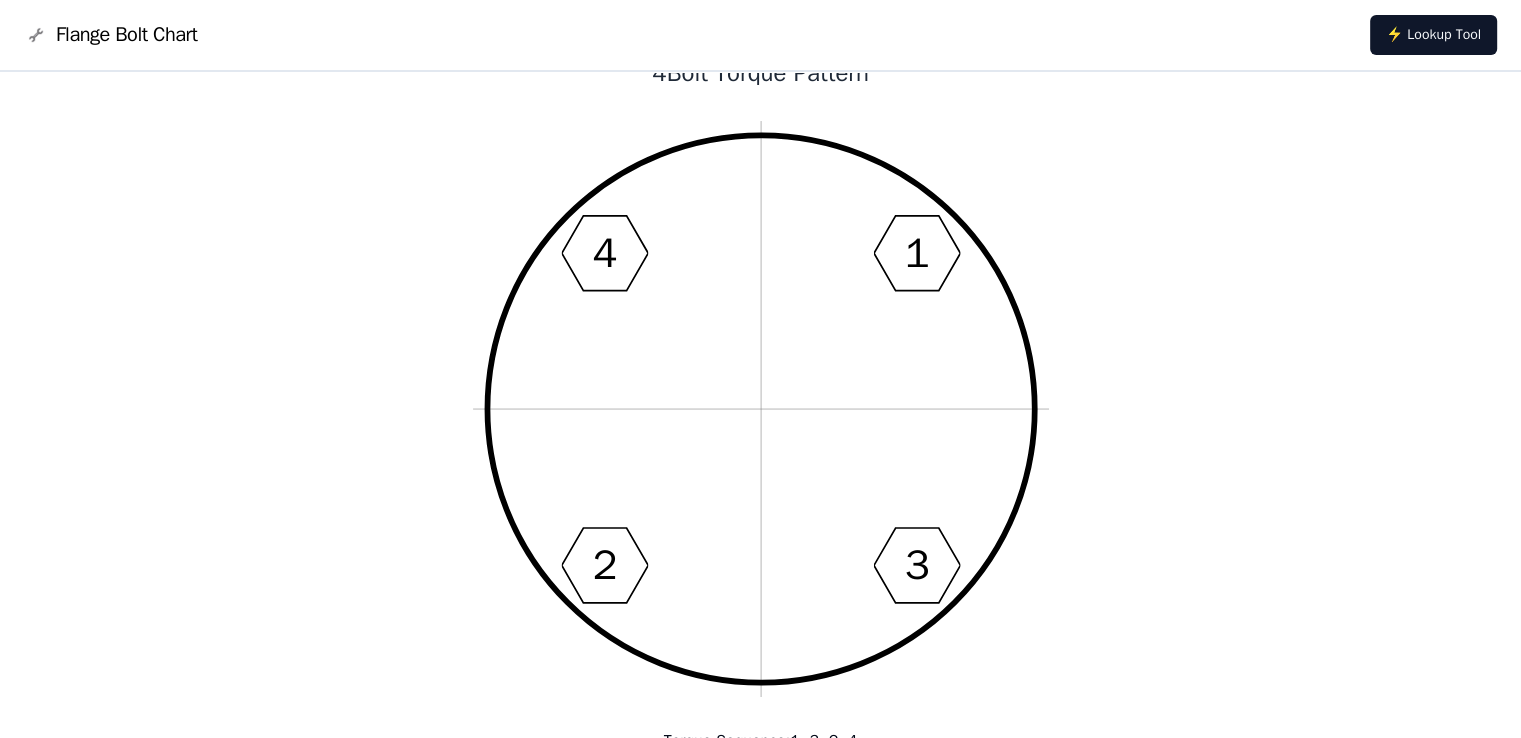 scroll, scrollTop: 0, scrollLeft: 0, axis: both 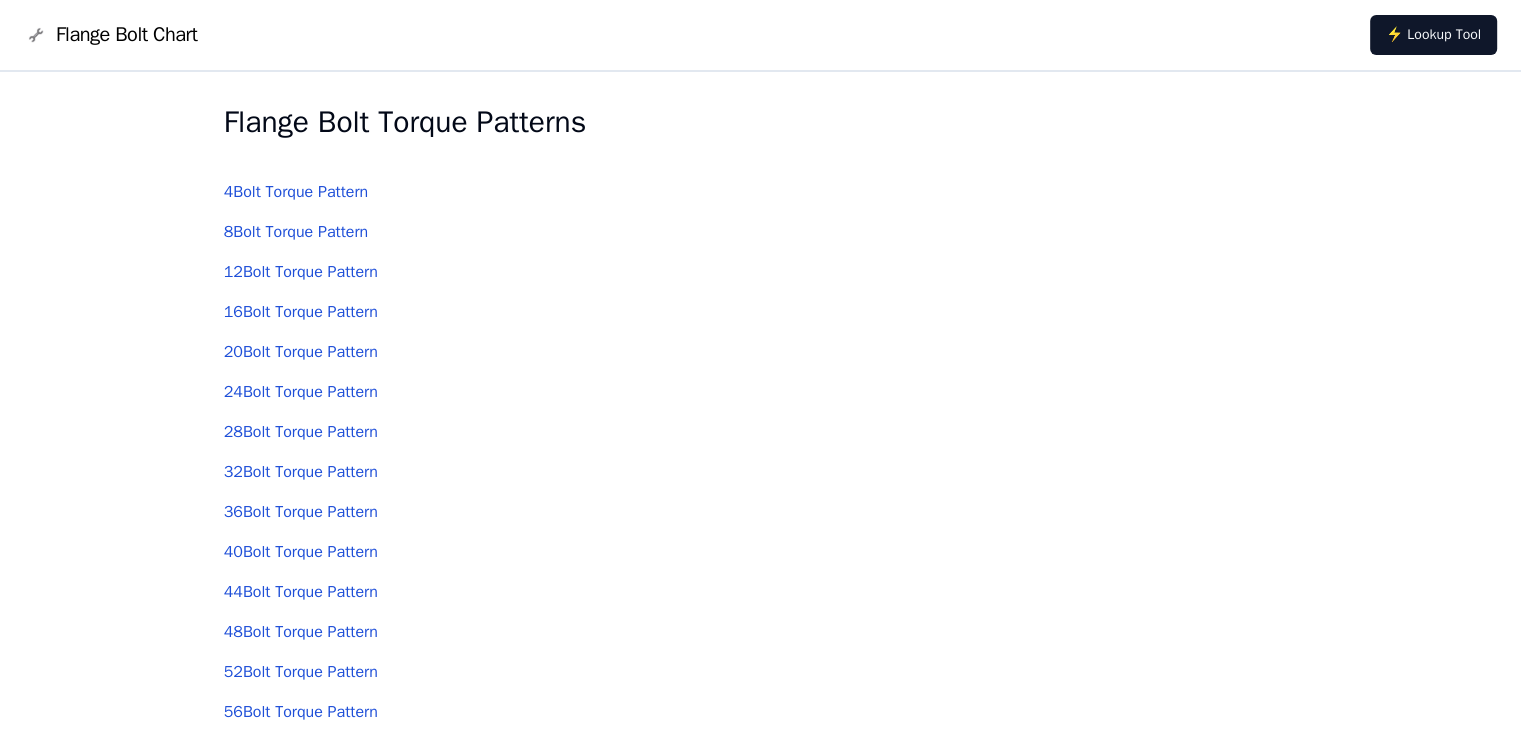 click on "8  Bolt Torque Pattern" at bounding box center [296, 232] 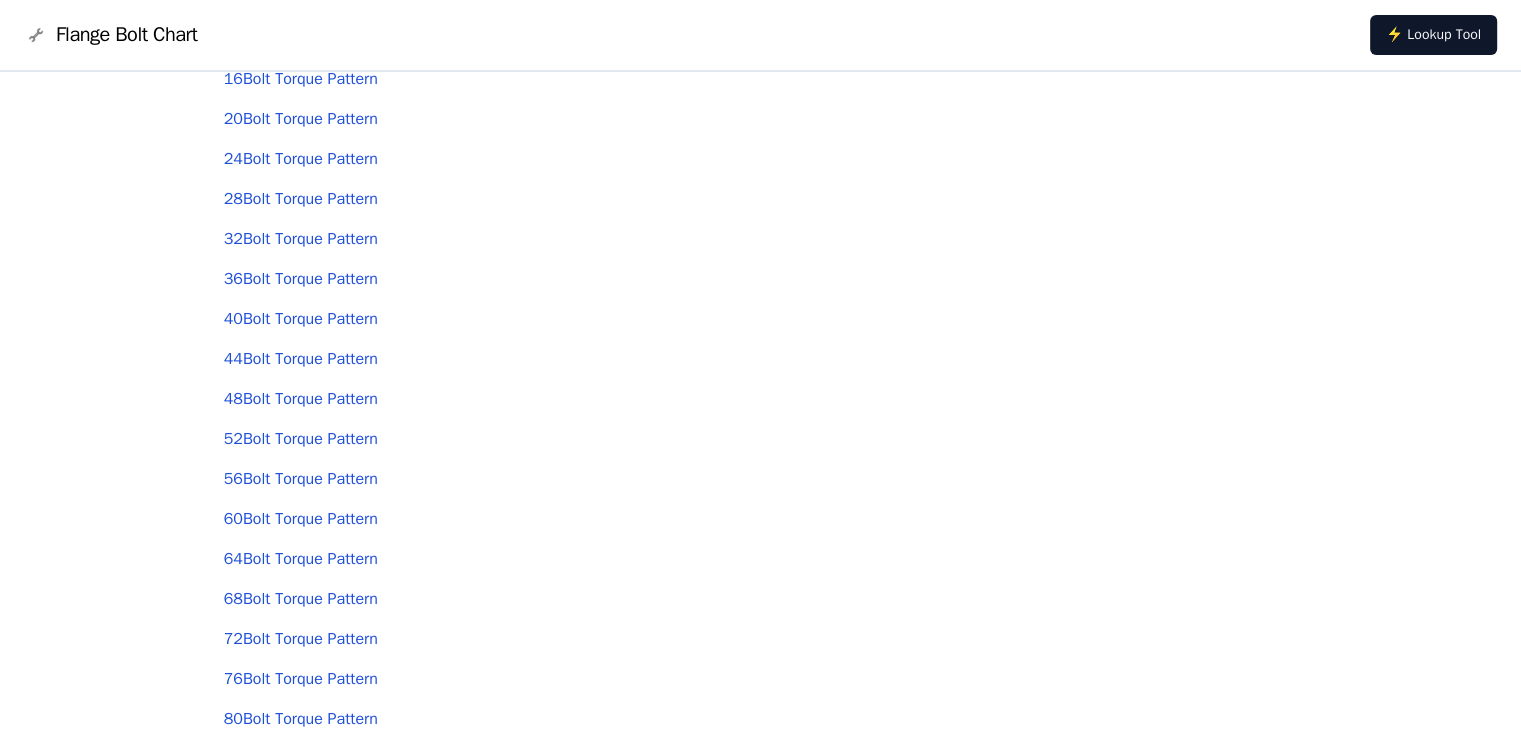 scroll, scrollTop: 0, scrollLeft: 0, axis: both 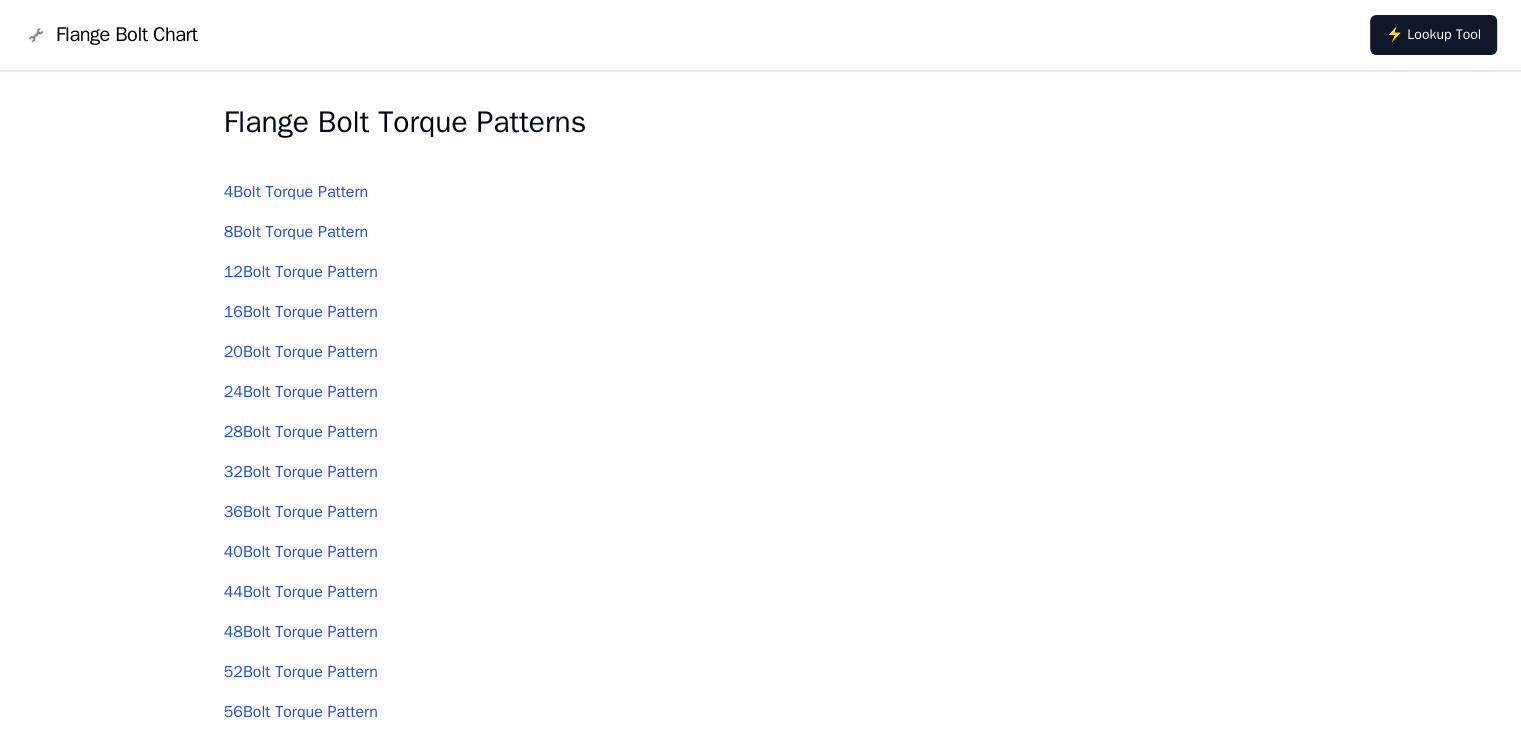 click on "16  Bolt Torque Pattern" at bounding box center (301, 312) 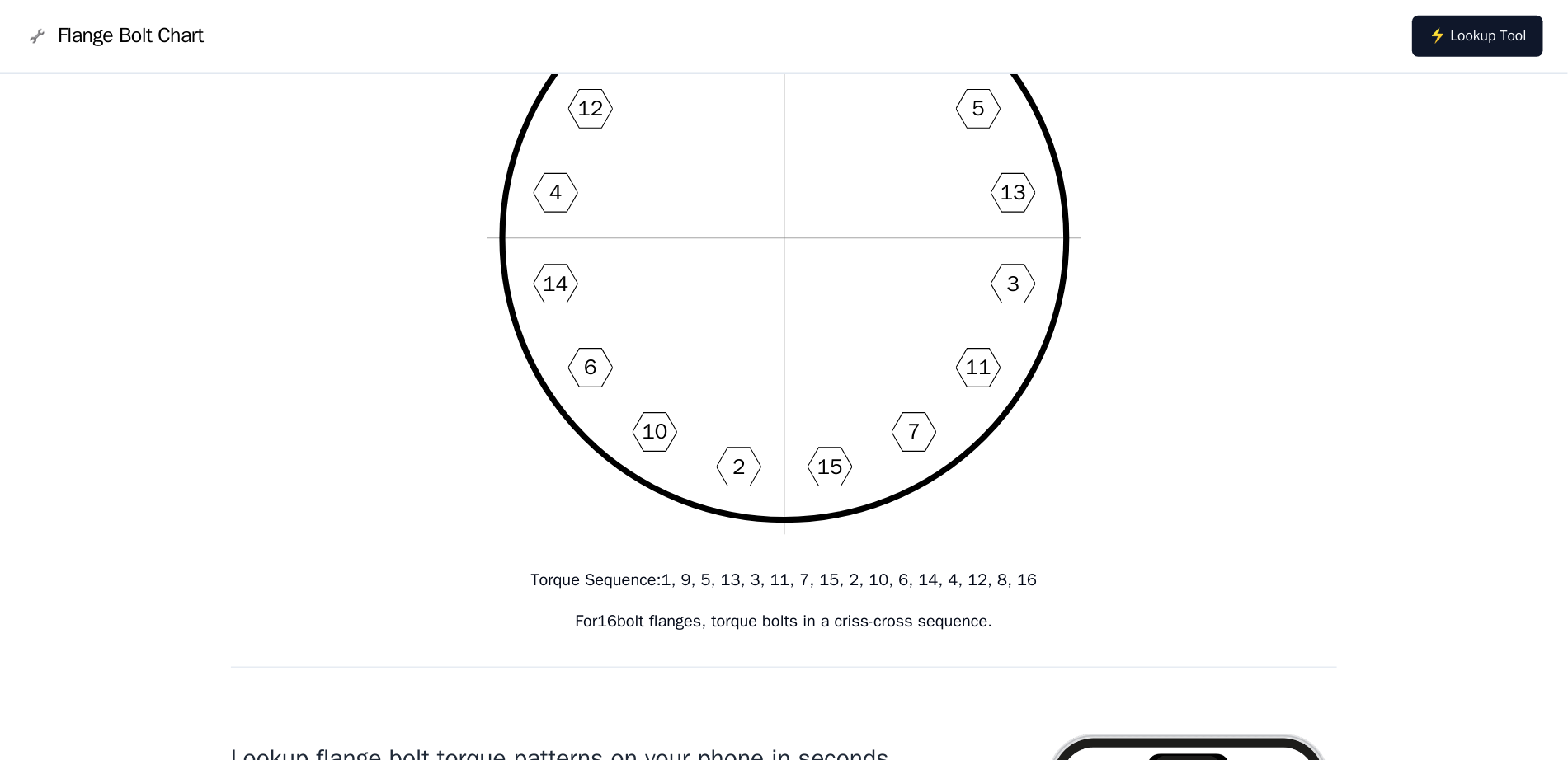 scroll, scrollTop: 0, scrollLeft: 0, axis: both 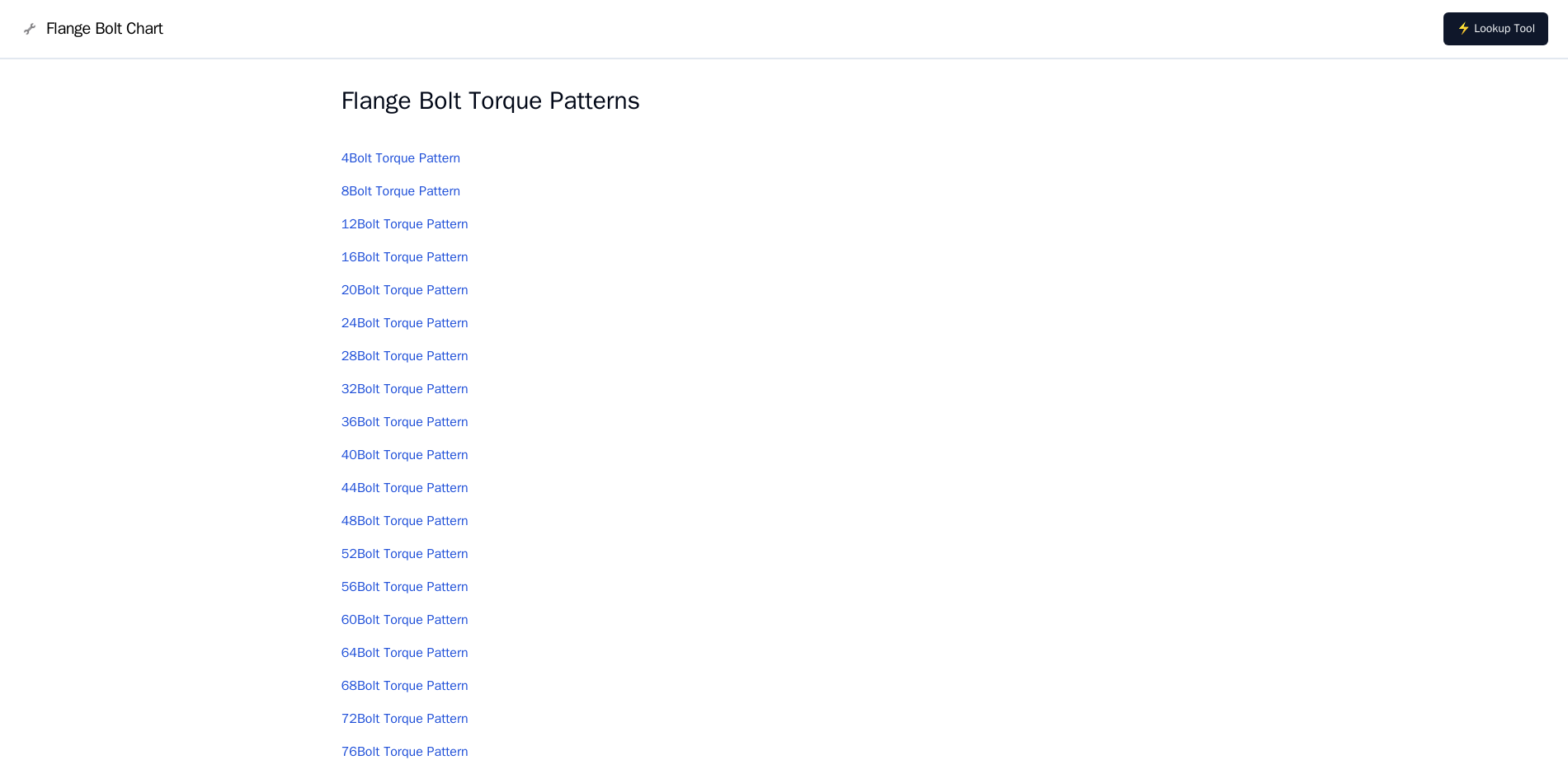 click on "20  Bolt Torque Pattern" at bounding box center [405, 290] 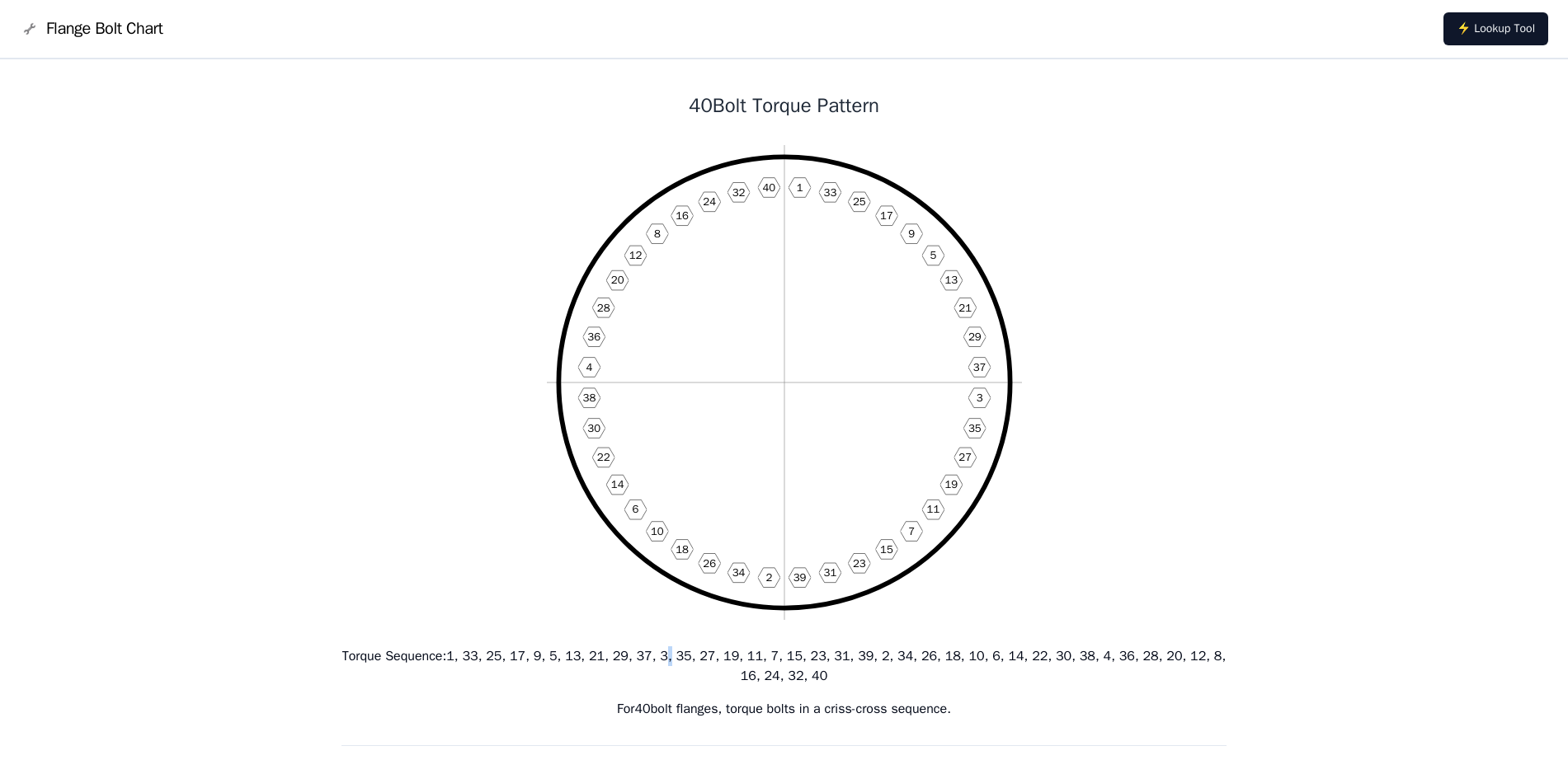 click on "40  Bolt Torque Pattern 1 33 25 17 9 5 13 21 29 37 3 35 27 19 11 7 15 23 31 39 2 34 26 18 10 6 14 22 30 38 4 36 28 20 12 8 16 24 32 40 Torque Sequence :  1, 33, 25, 17, 9, 5, 13, 21, 29, 37, 3, 35, 27, 19, 11, 7, 15, 23, 31, 39, 2, 34, 26, 18, 10, 6, 14, 22, 30, 38, 4, 36, 28, 20, 12, 8, 16, 24, 32, 40 For  40  bolt flanges, torque bolts in a criss-cross sequence. Lookup flange bolt torque patterns on your phone in seconds High-resolution image for download For those who need to download an image (the top graphic is SVG) we include a high resolution image of the  40  bolt torque sequence below. ©  2025 , Open Source Consulting" at bounding box center (784, 1016) 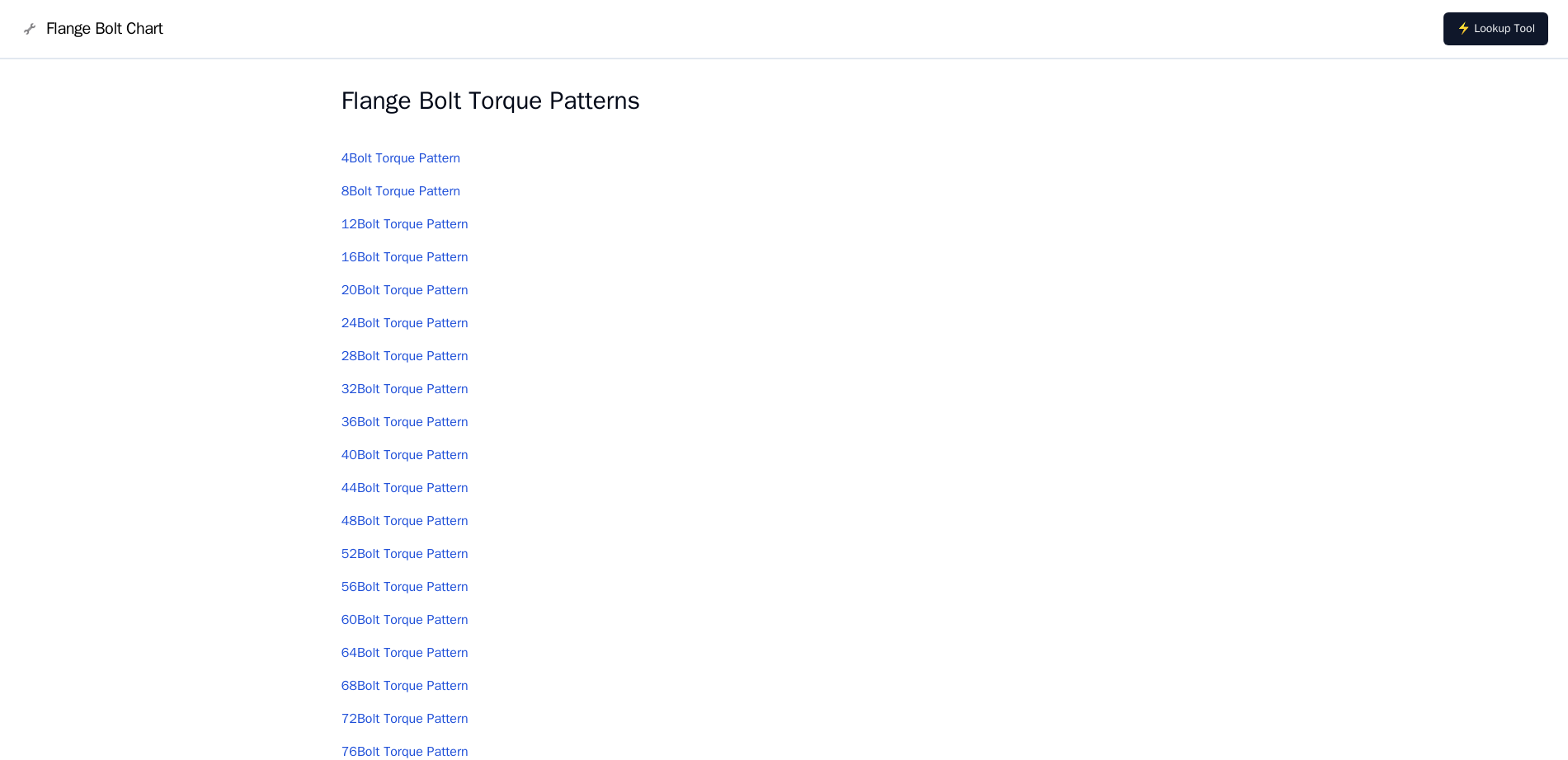 click on "44  Bolt Torque Pattern" at bounding box center [405, 488] 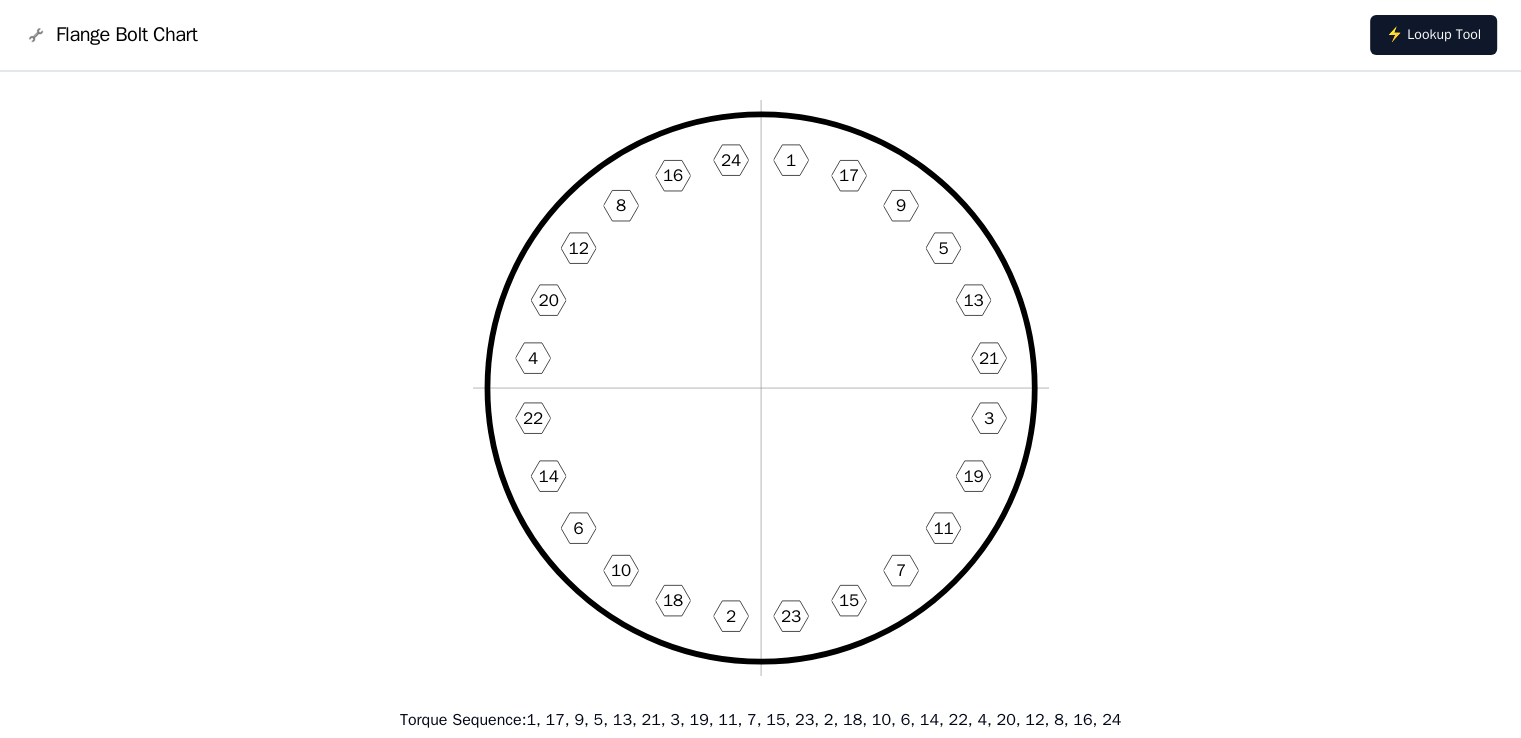 scroll, scrollTop: 0, scrollLeft: 0, axis: both 